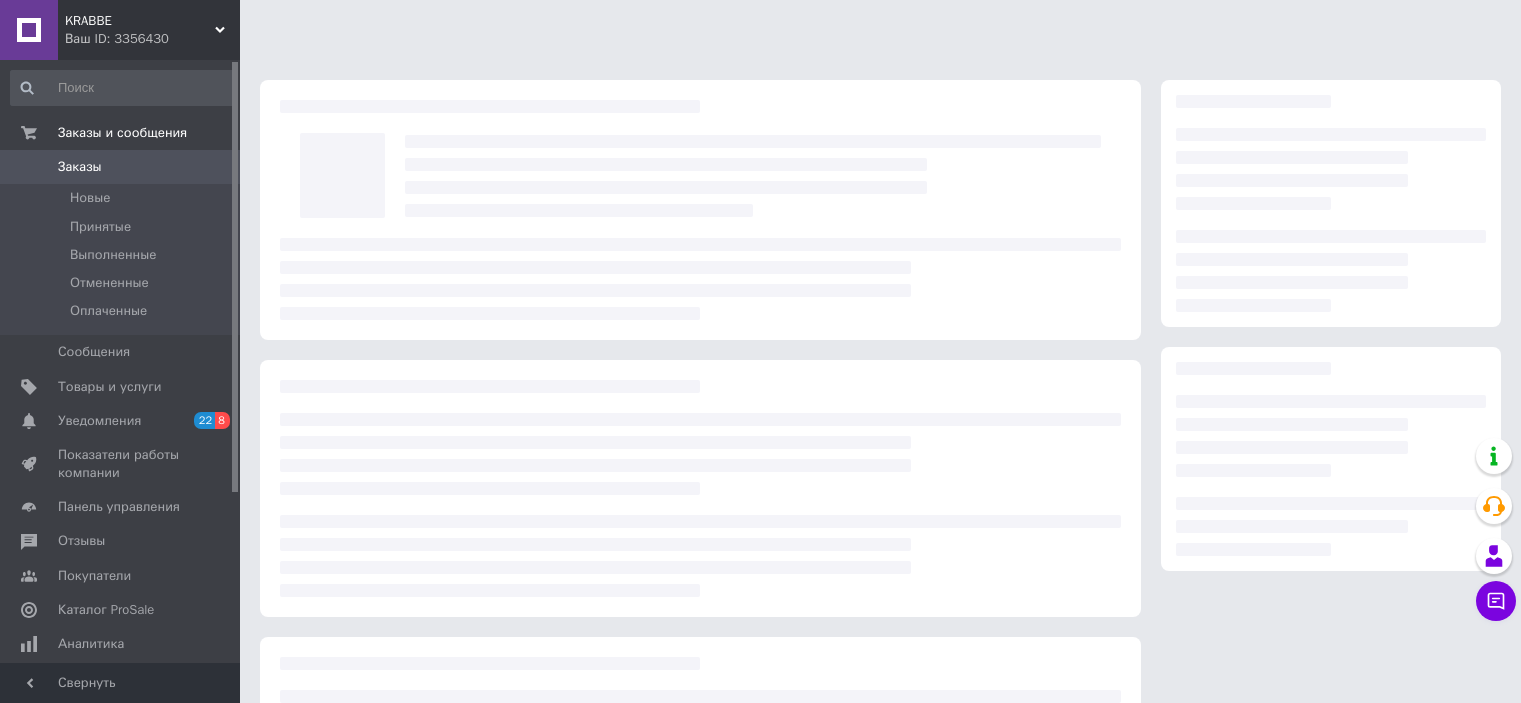 scroll, scrollTop: 0, scrollLeft: 0, axis: both 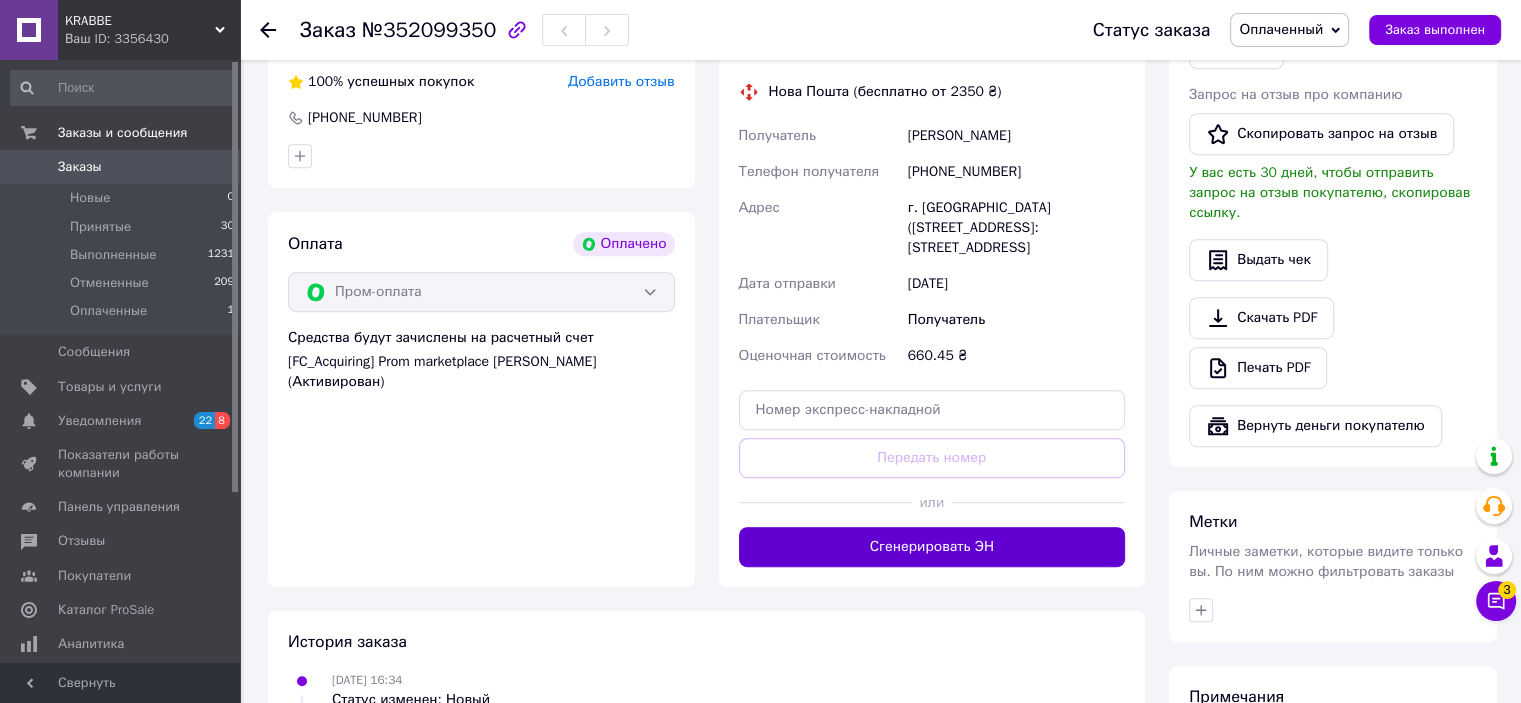 click on "Сгенерировать ЭН" at bounding box center (932, 547) 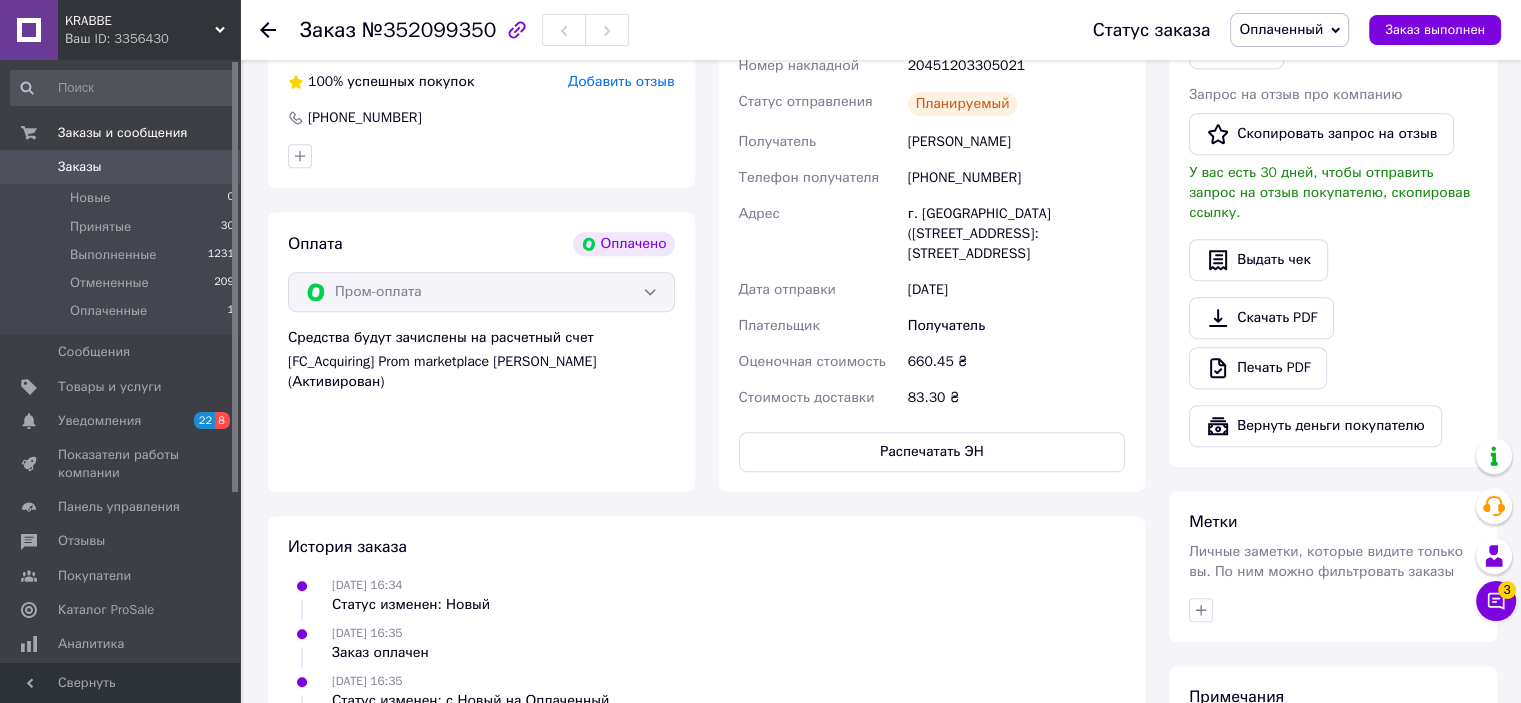 click on "Оплаченный" at bounding box center (1289, 30) 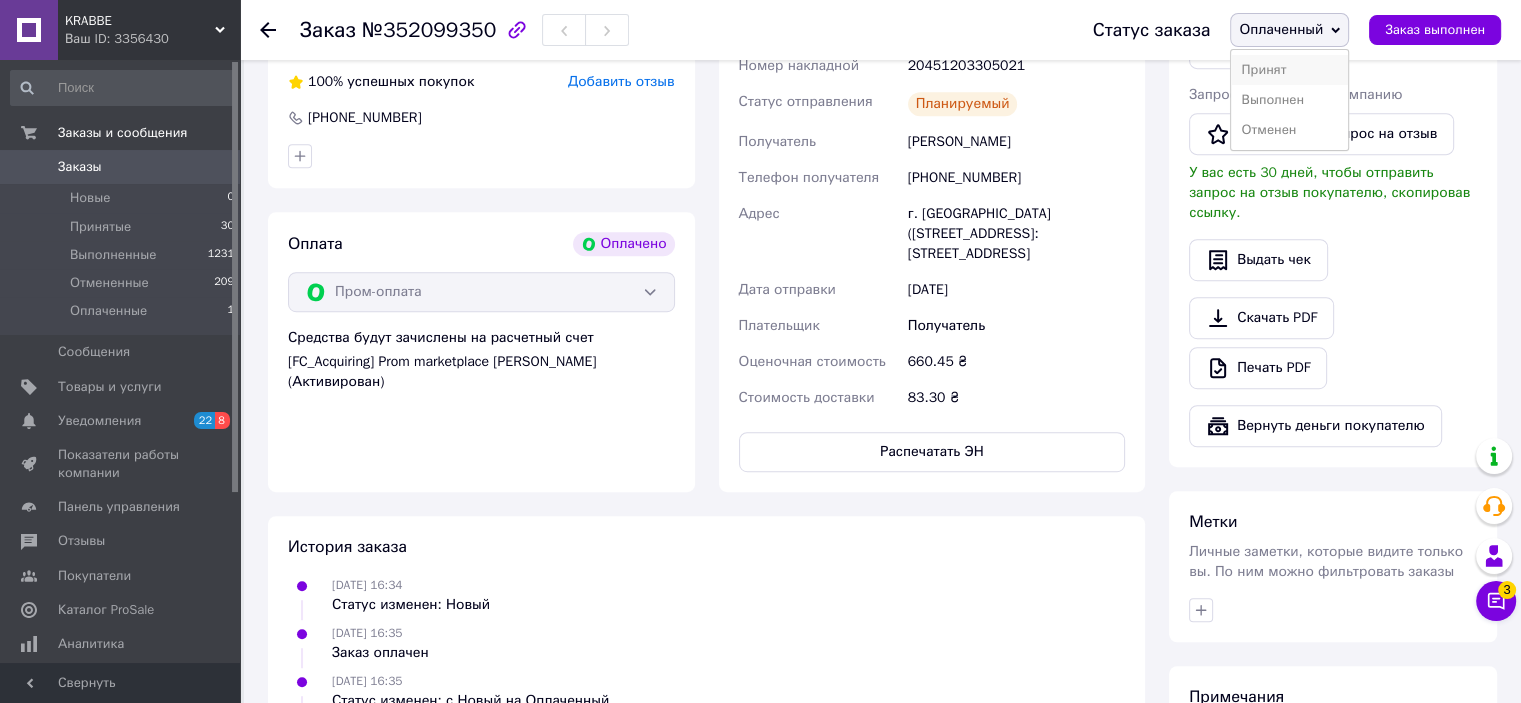 click on "Принят" at bounding box center (1289, 70) 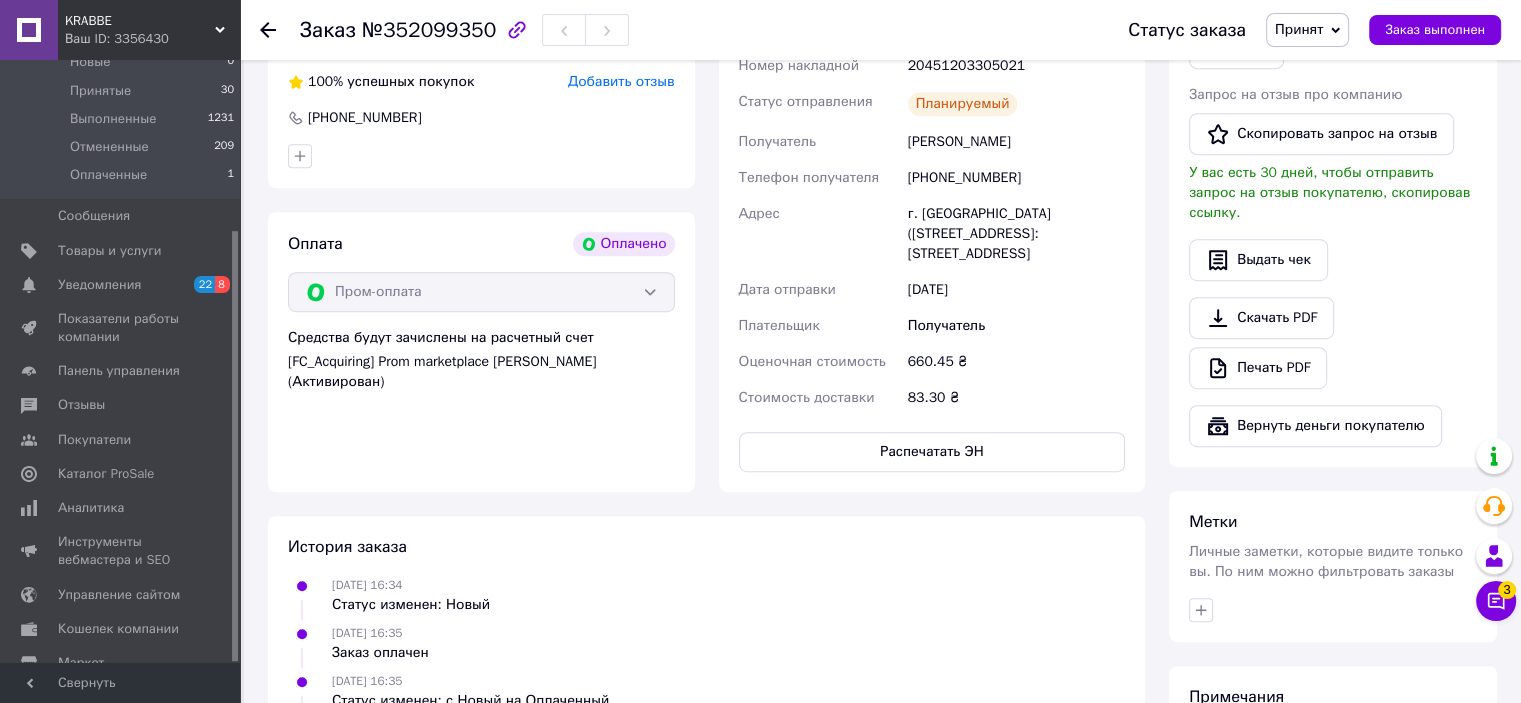 scroll, scrollTop: 239, scrollLeft: 0, axis: vertical 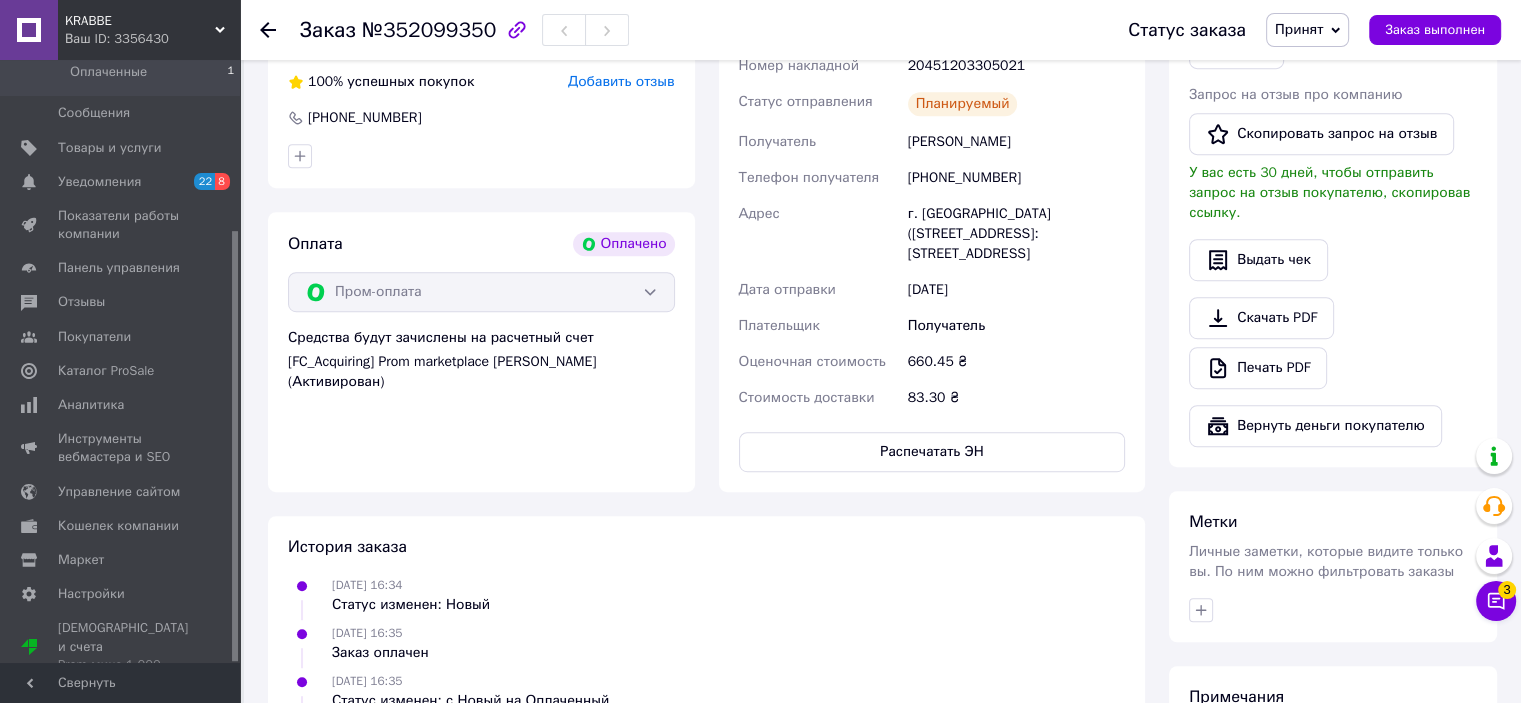drag, startPoint x: 232, startPoint y: 471, endPoint x: 251, endPoint y: 713, distance: 242.74472 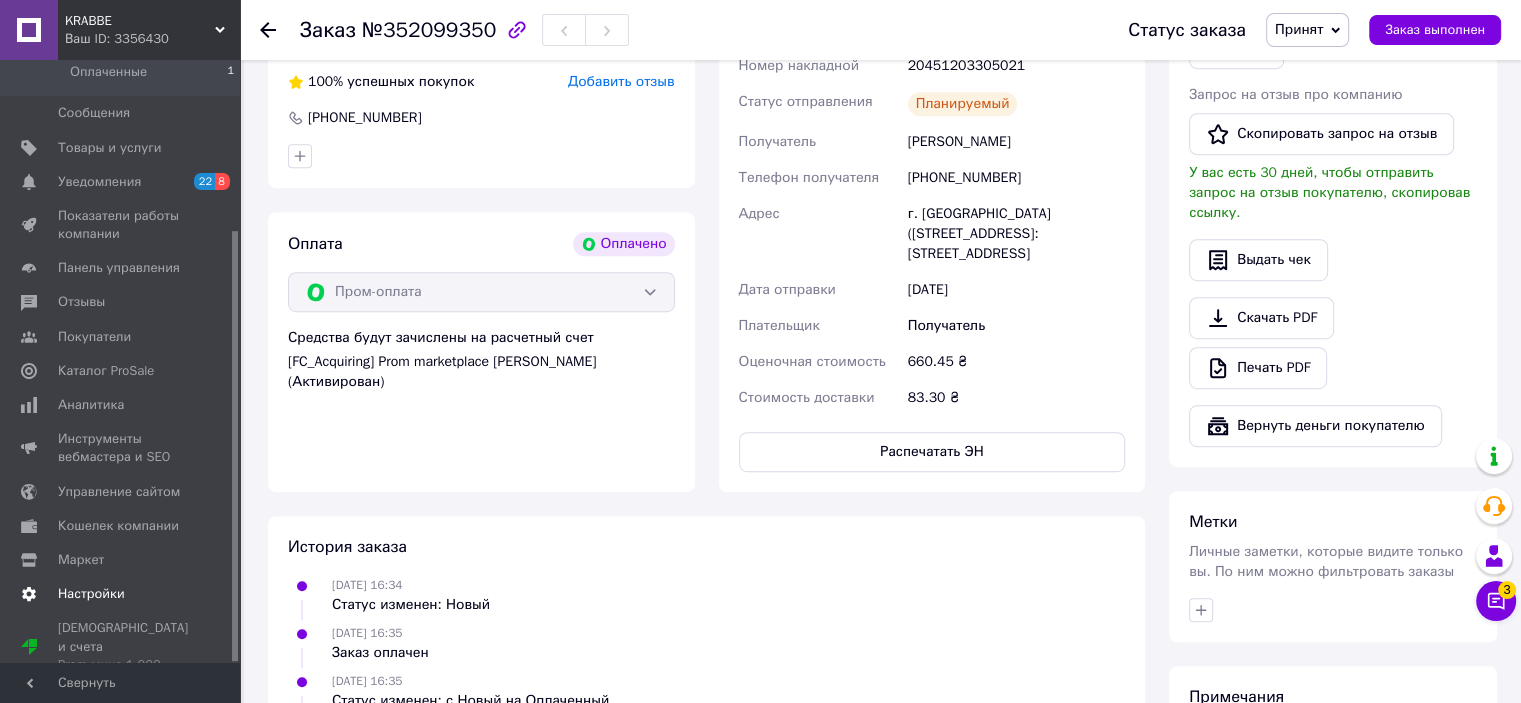 click on "Настройки" at bounding box center [91, 594] 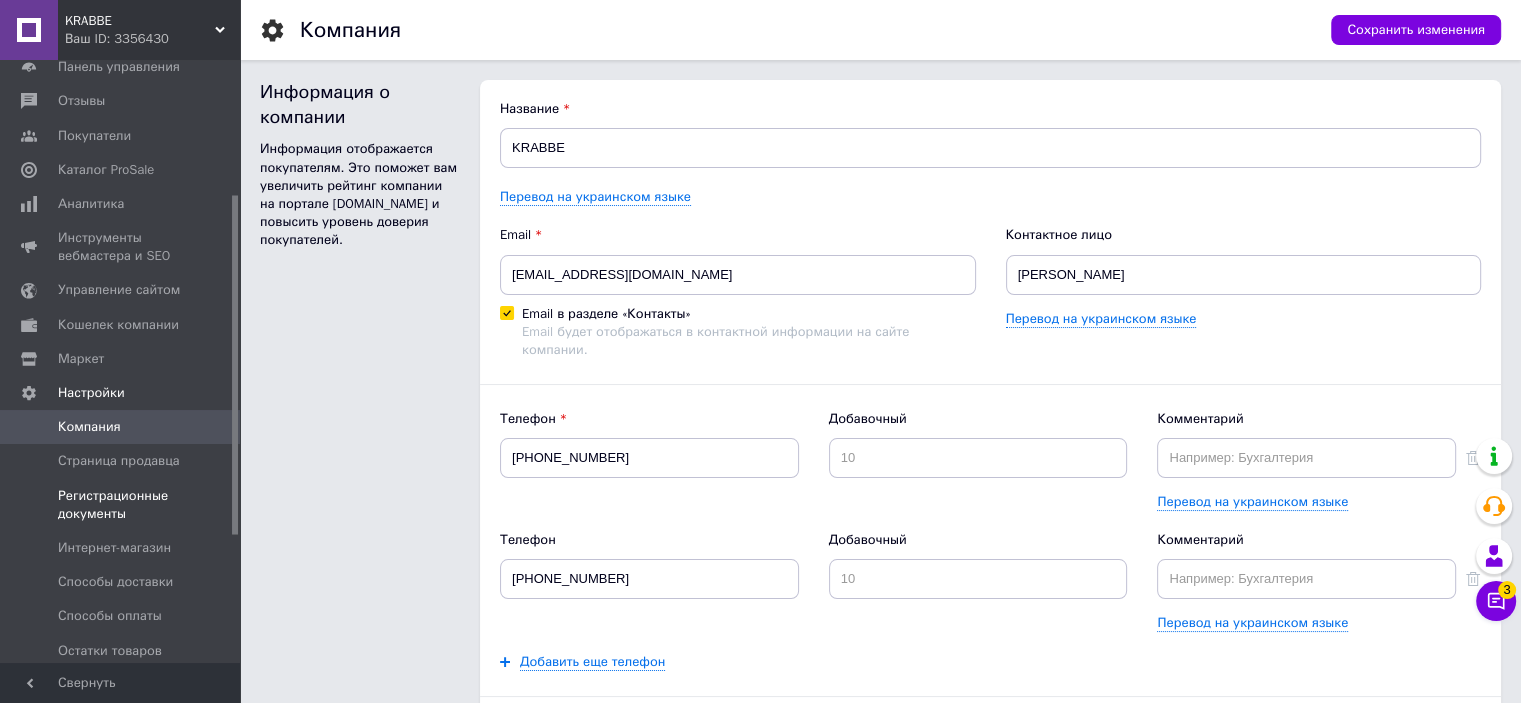 scroll, scrollTop: 0, scrollLeft: 0, axis: both 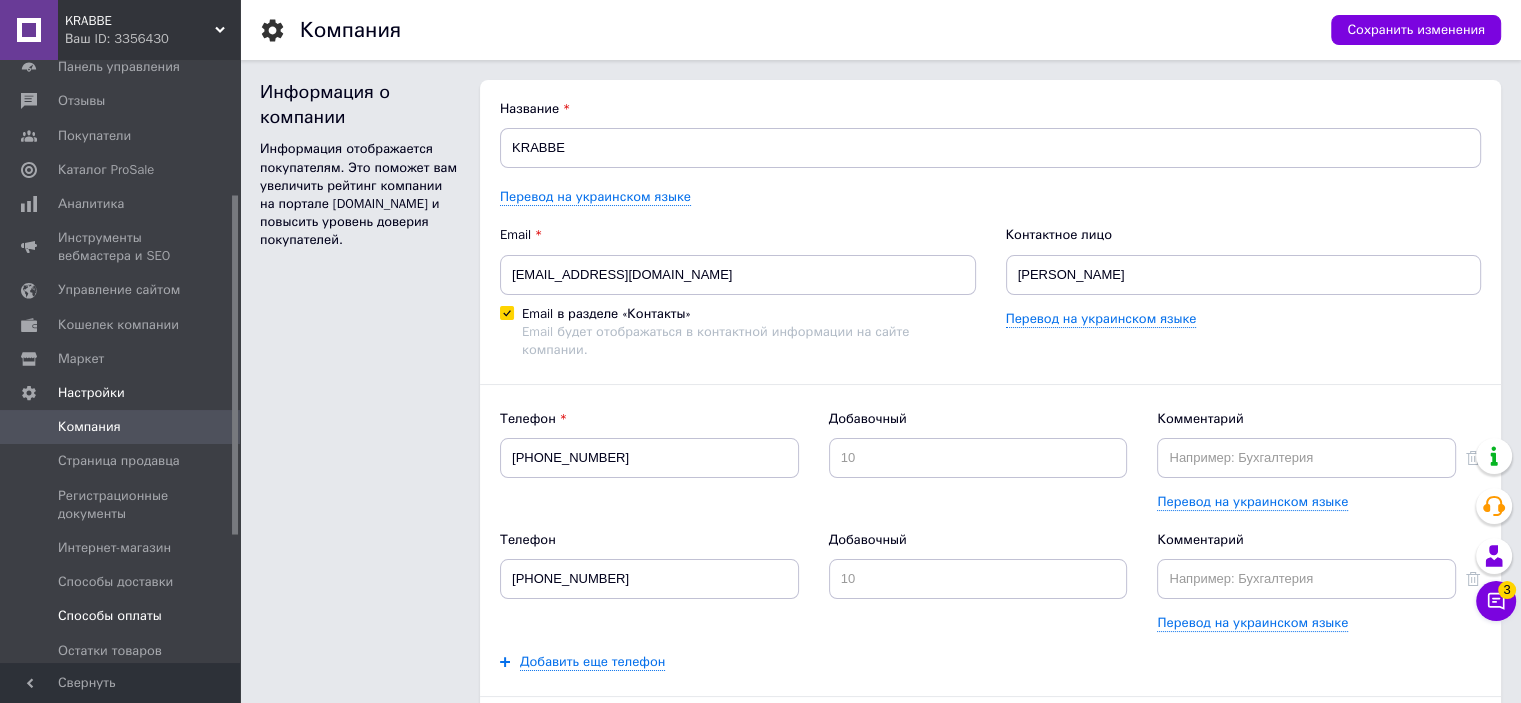 click on "Способы оплаты" at bounding box center (110, 616) 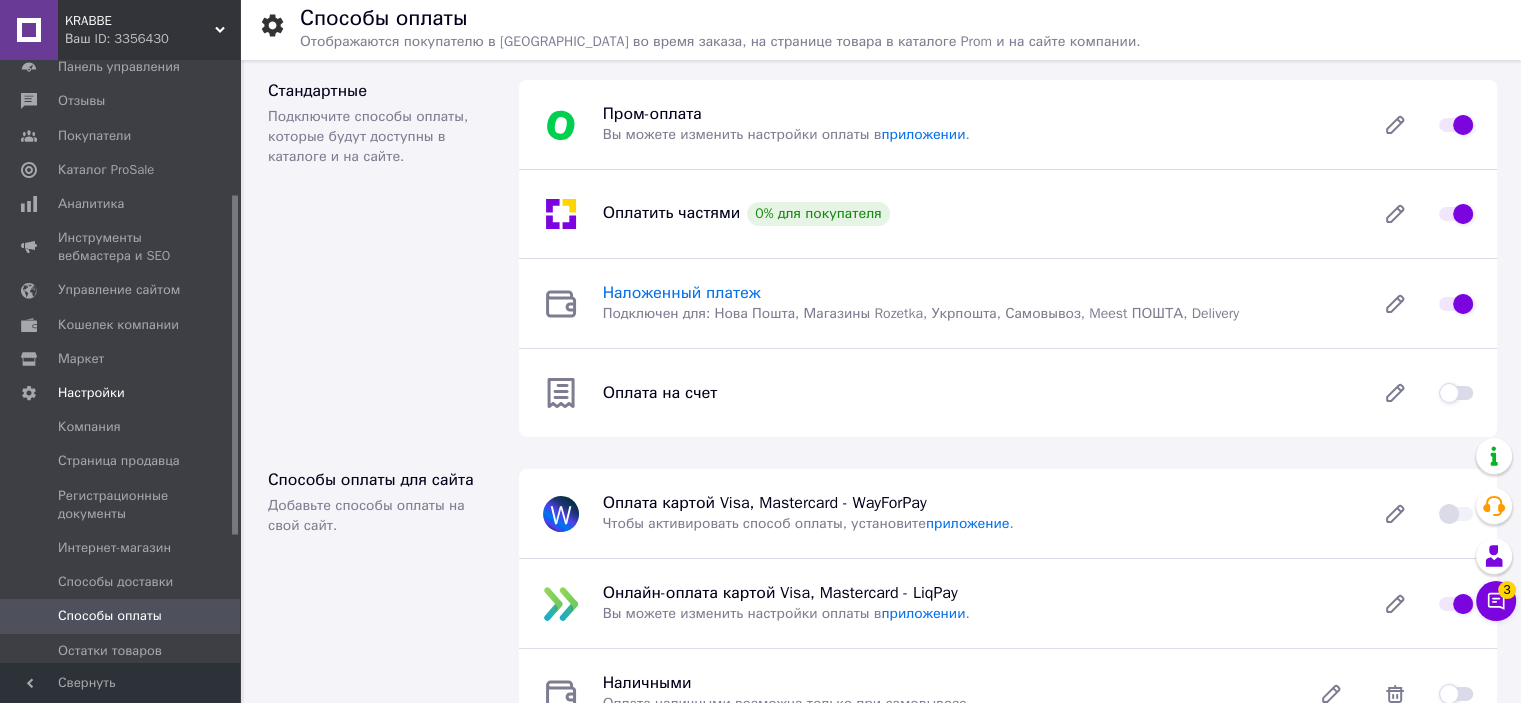 click on "Наложенный платеж" at bounding box center (682, 293) 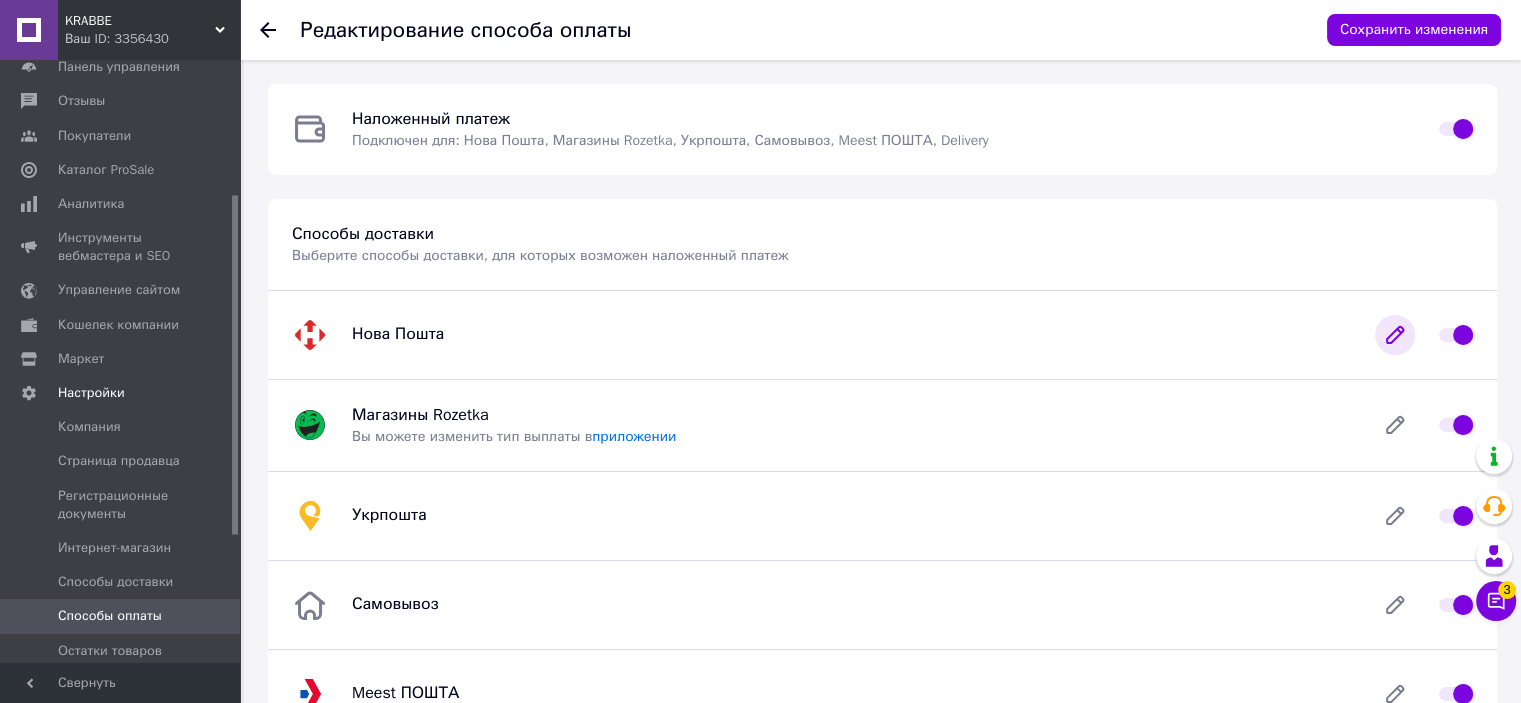 click 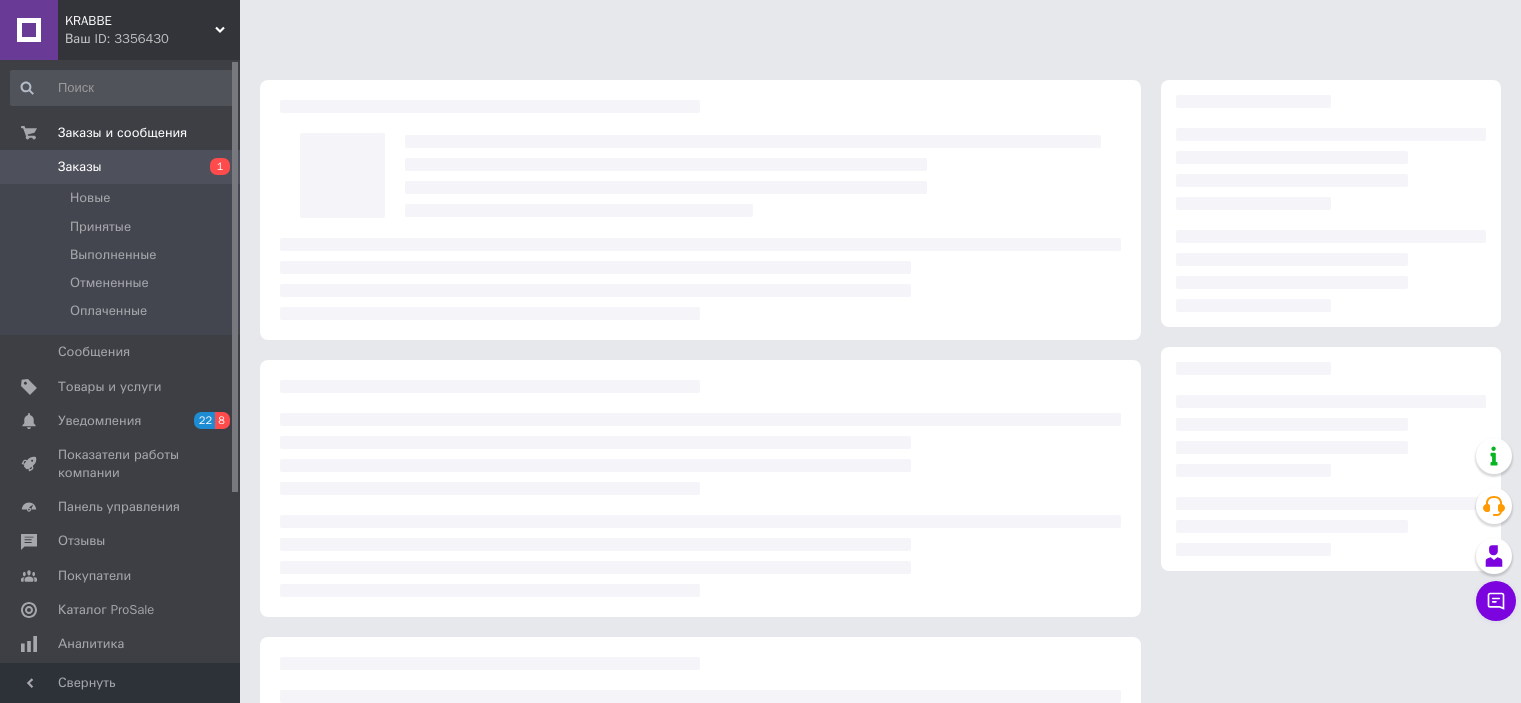 scroll, scrollTop: 0, scrollLeft: 0, axis: both 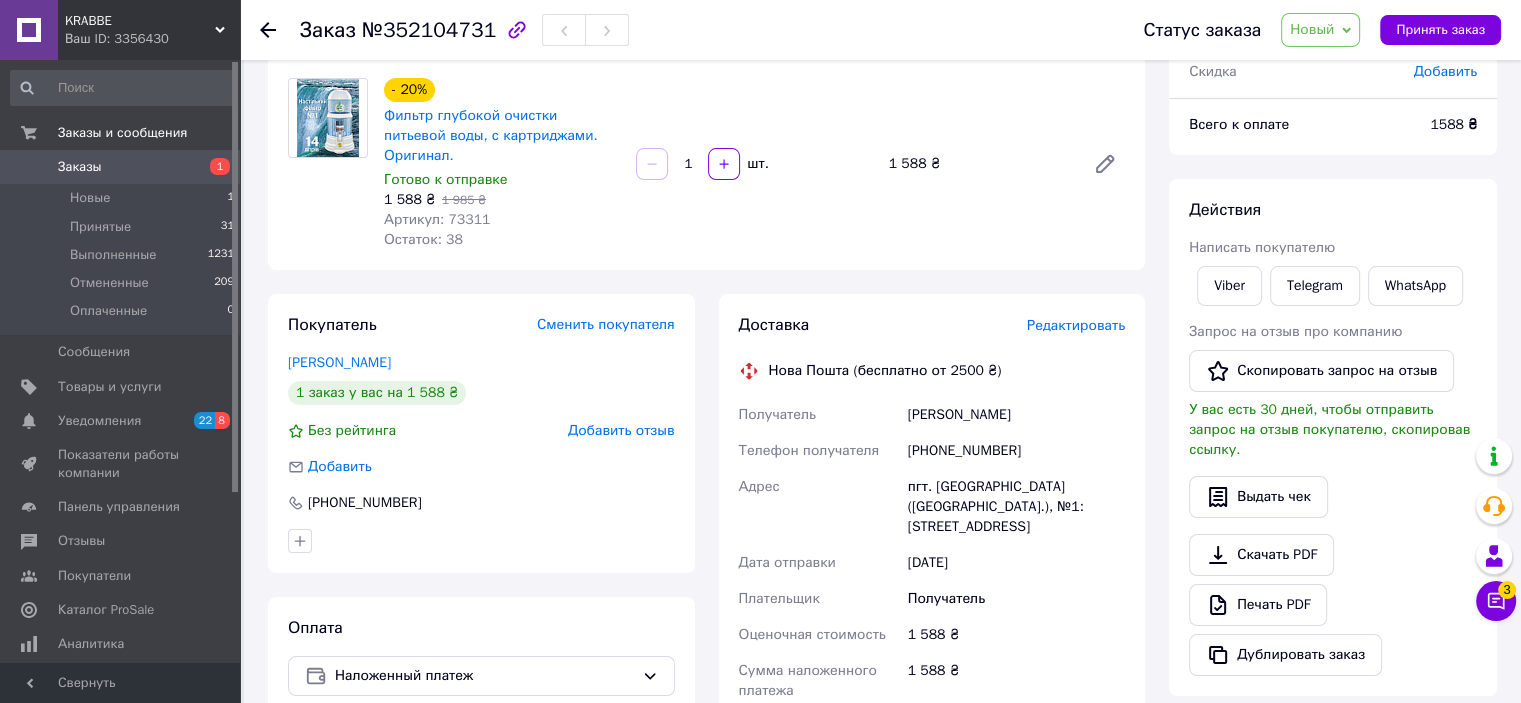 click on "Новый" at bounding box center [1320, 30] 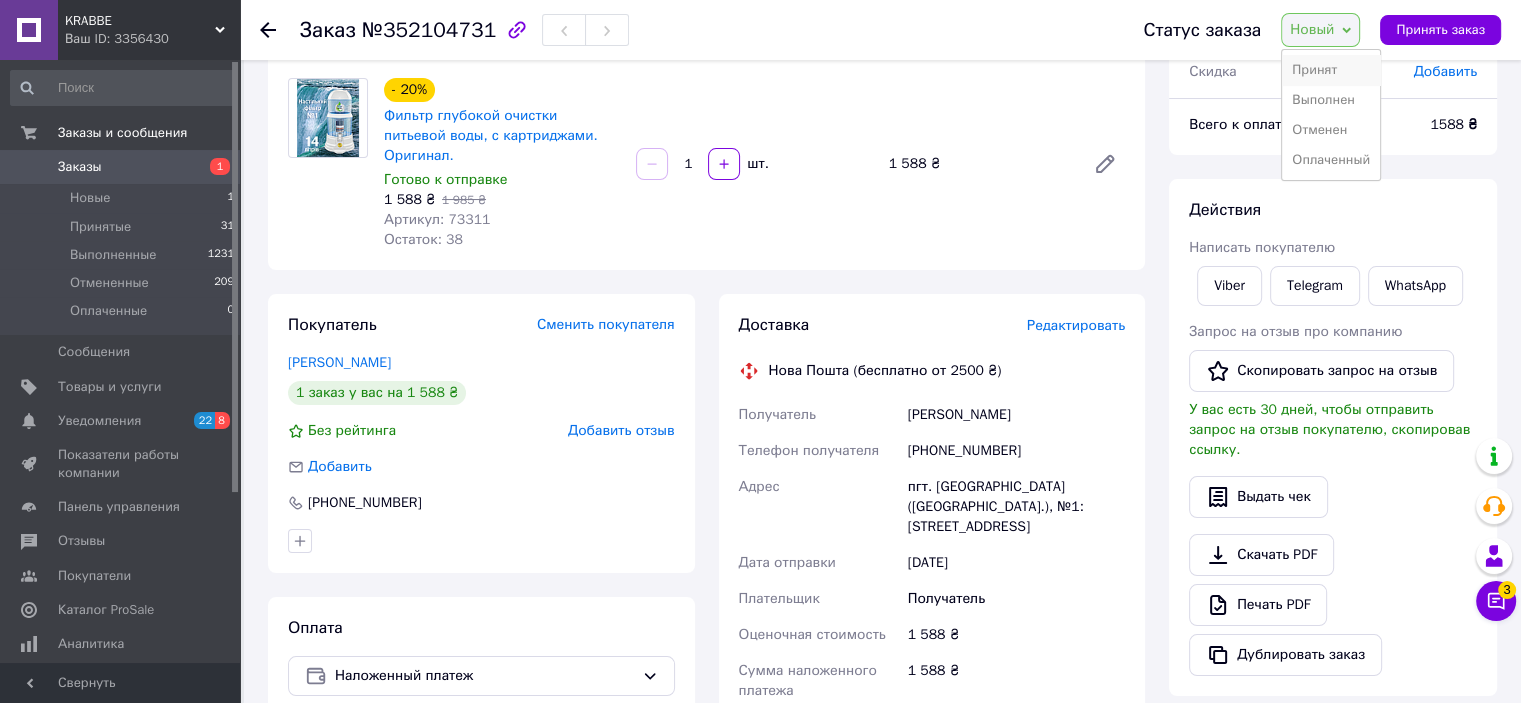 click on "Принят" at bounding box center [1331, 70] 